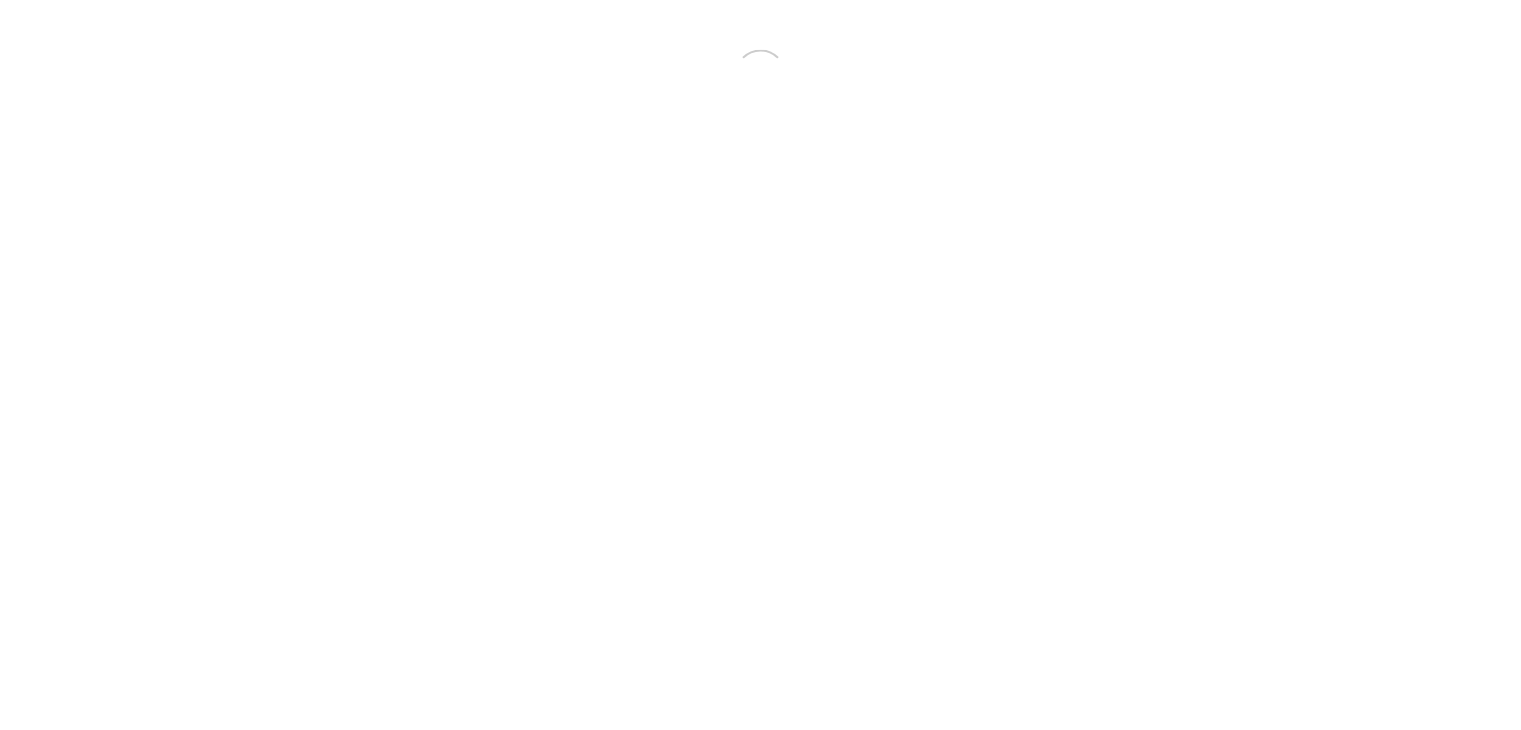 scroll, scrollTop: 0, scrollLeft: 0, axis: both 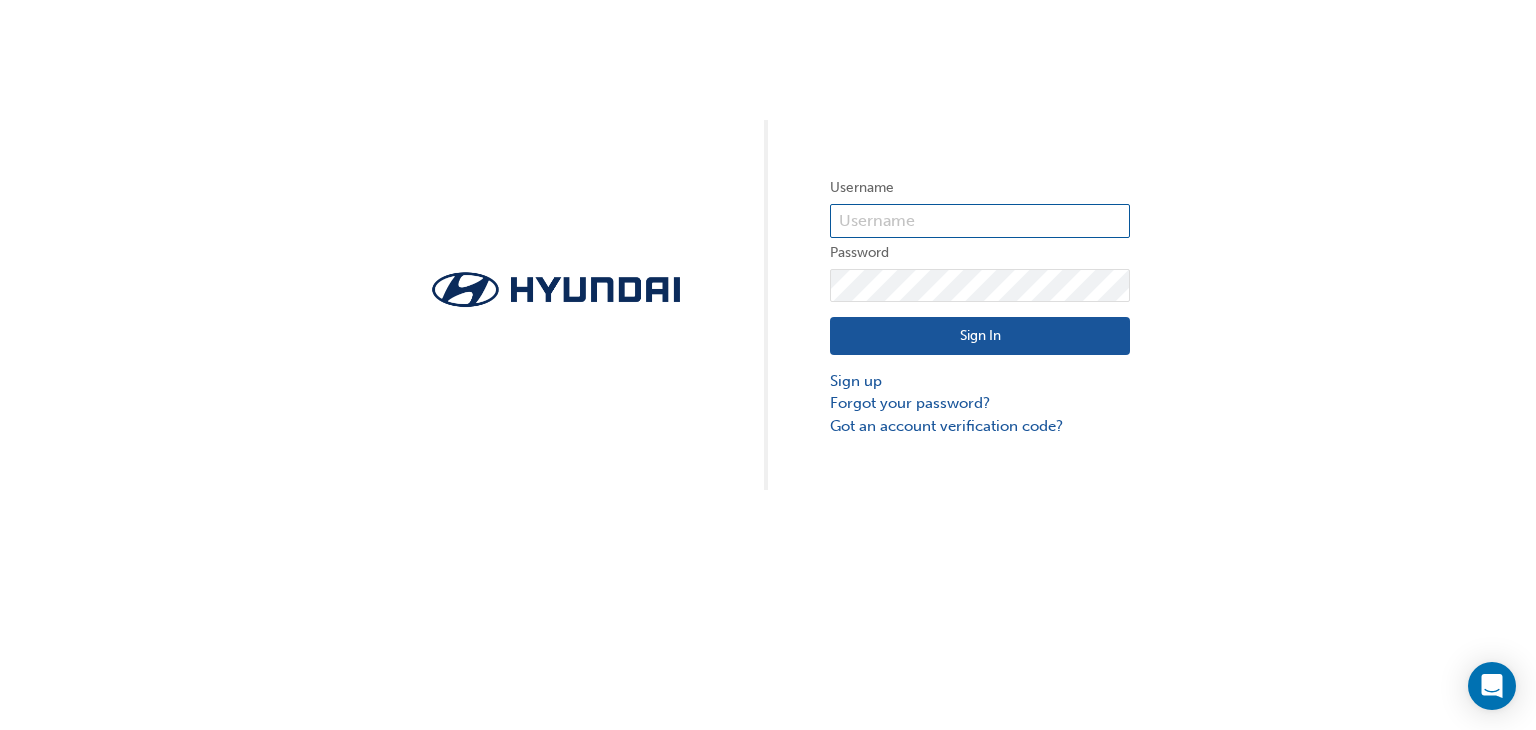 type on "36544" 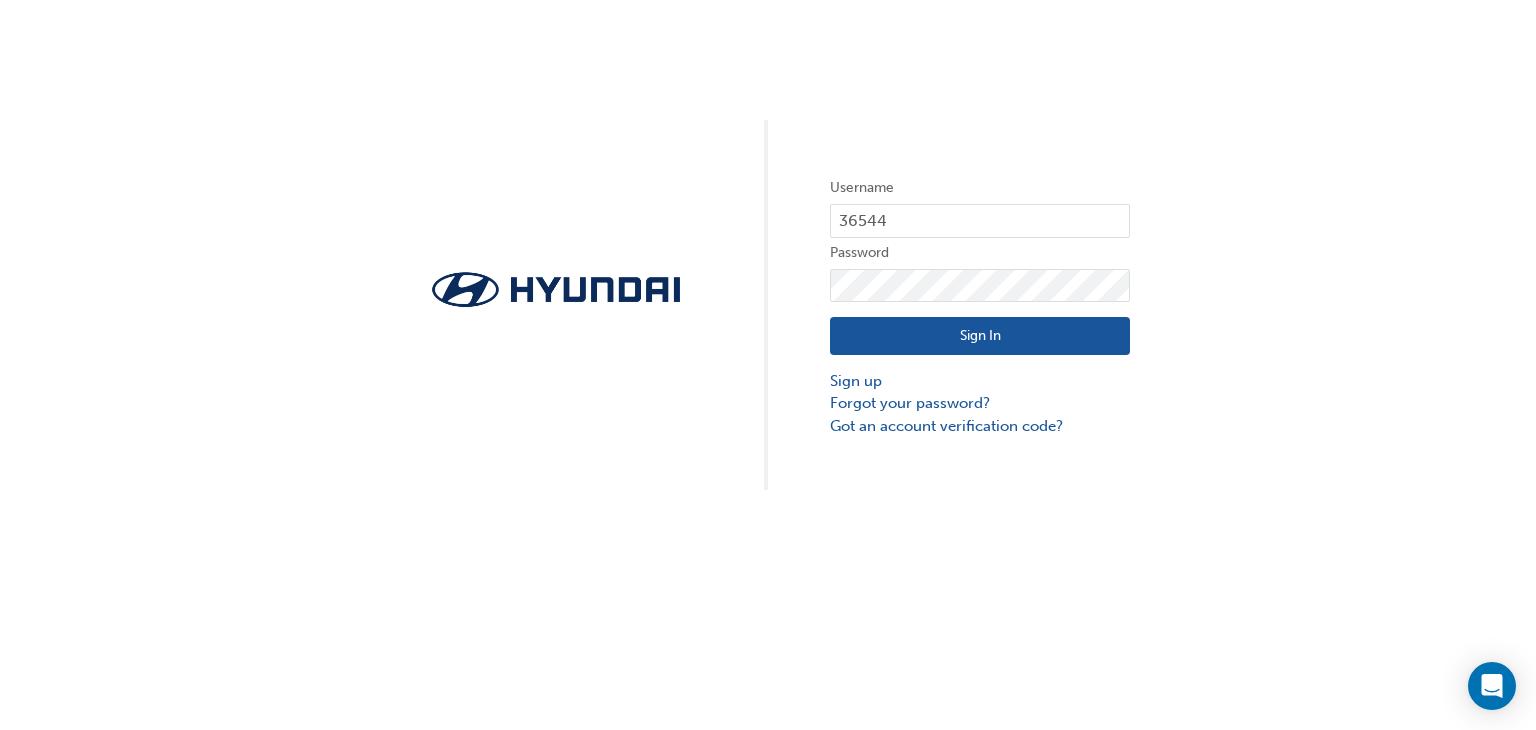click on "Sign In" at bounding box center [980, 336] 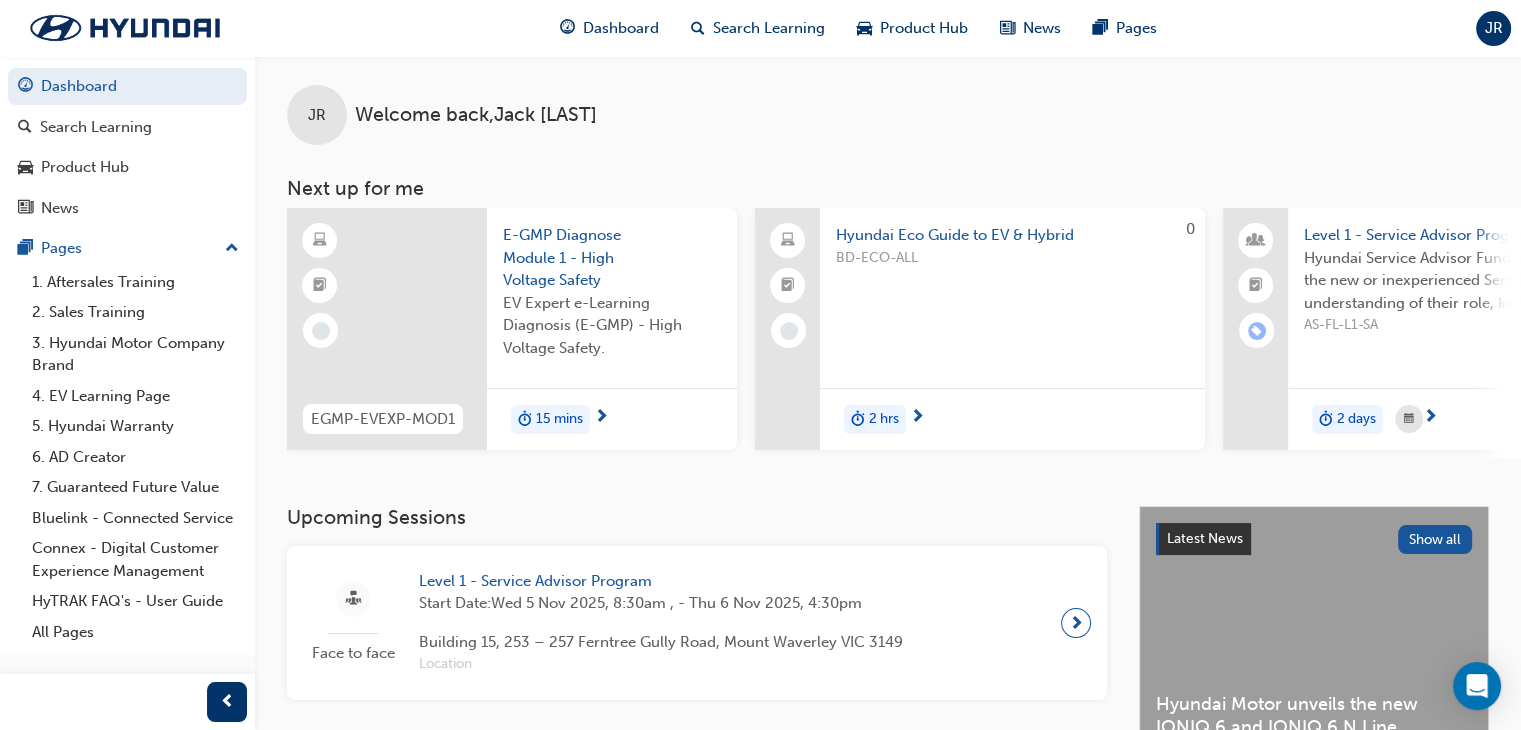 scroll, scrollTop: 0, scrollLeft: 0, axis: both 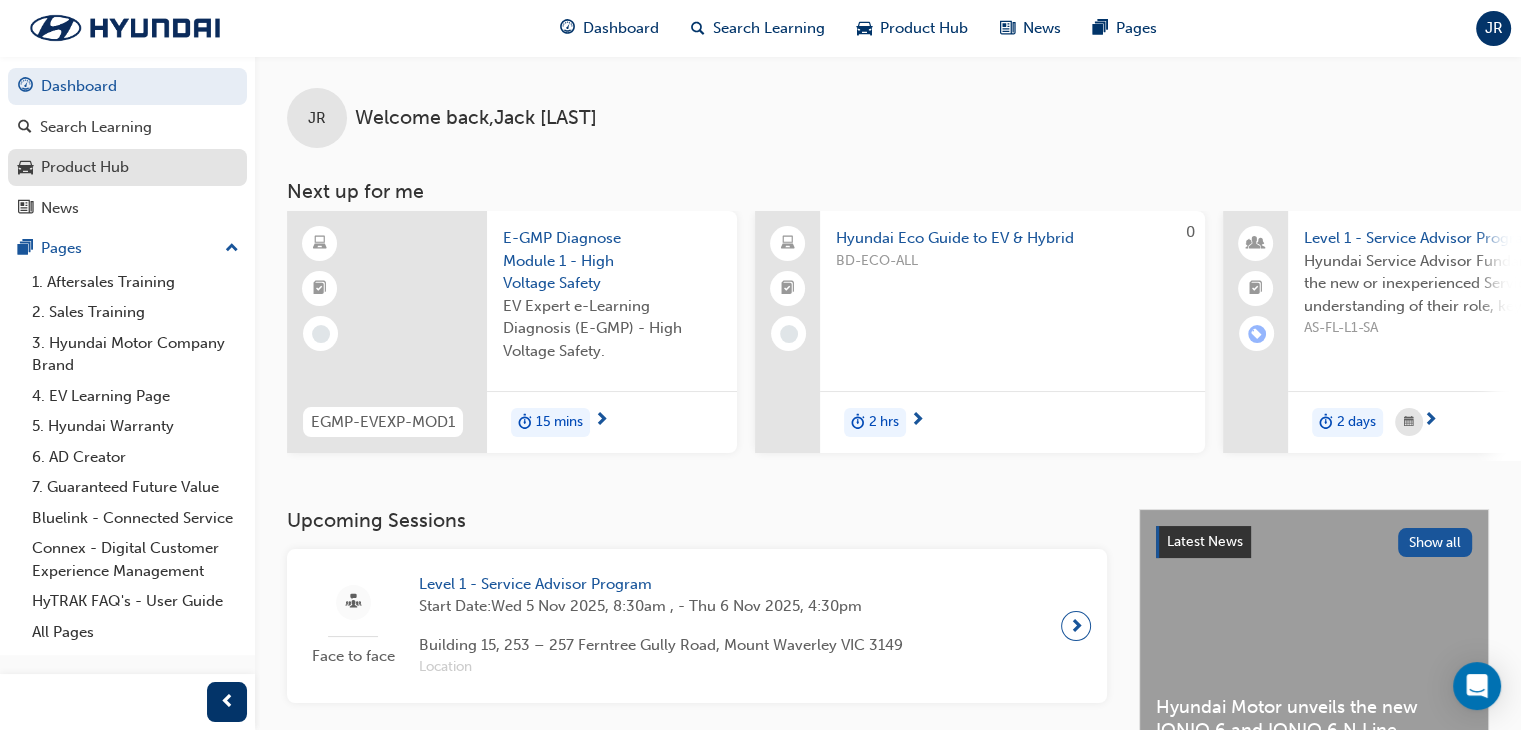 click on "Product Hub" at bounding box center (85, 167) 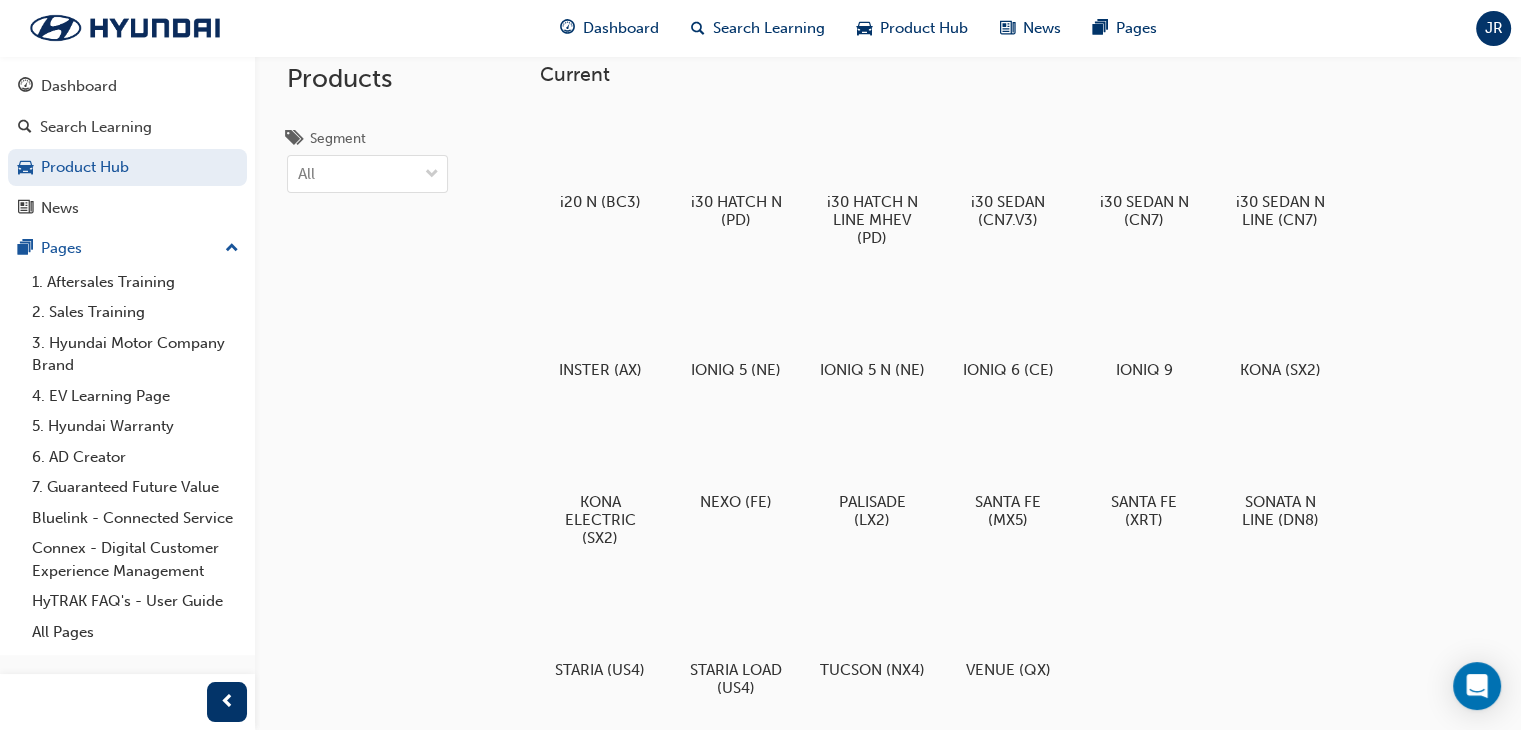 scroll, scrollTop: 0, scrollLeft: 0, axis: both 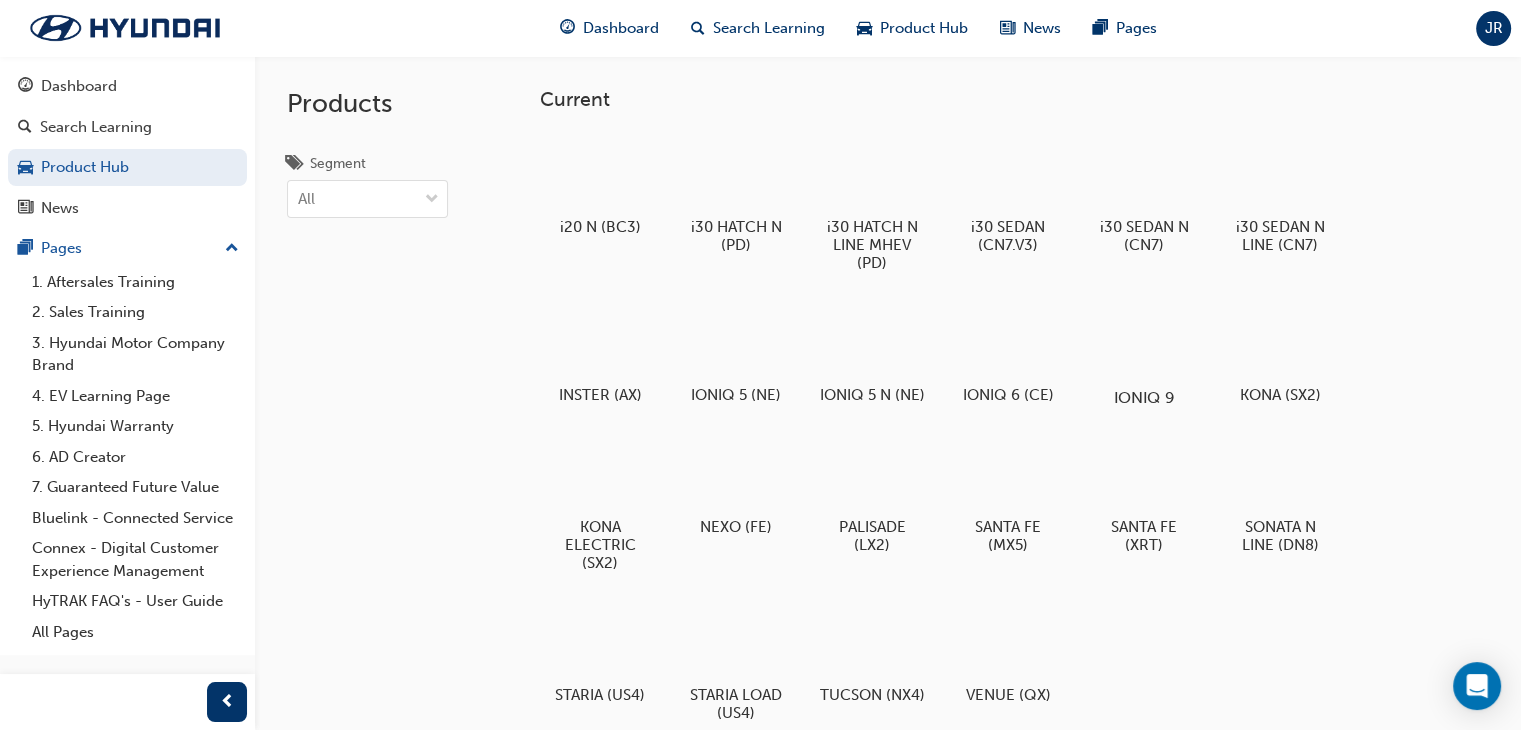click at bounding box center (1144, 340) 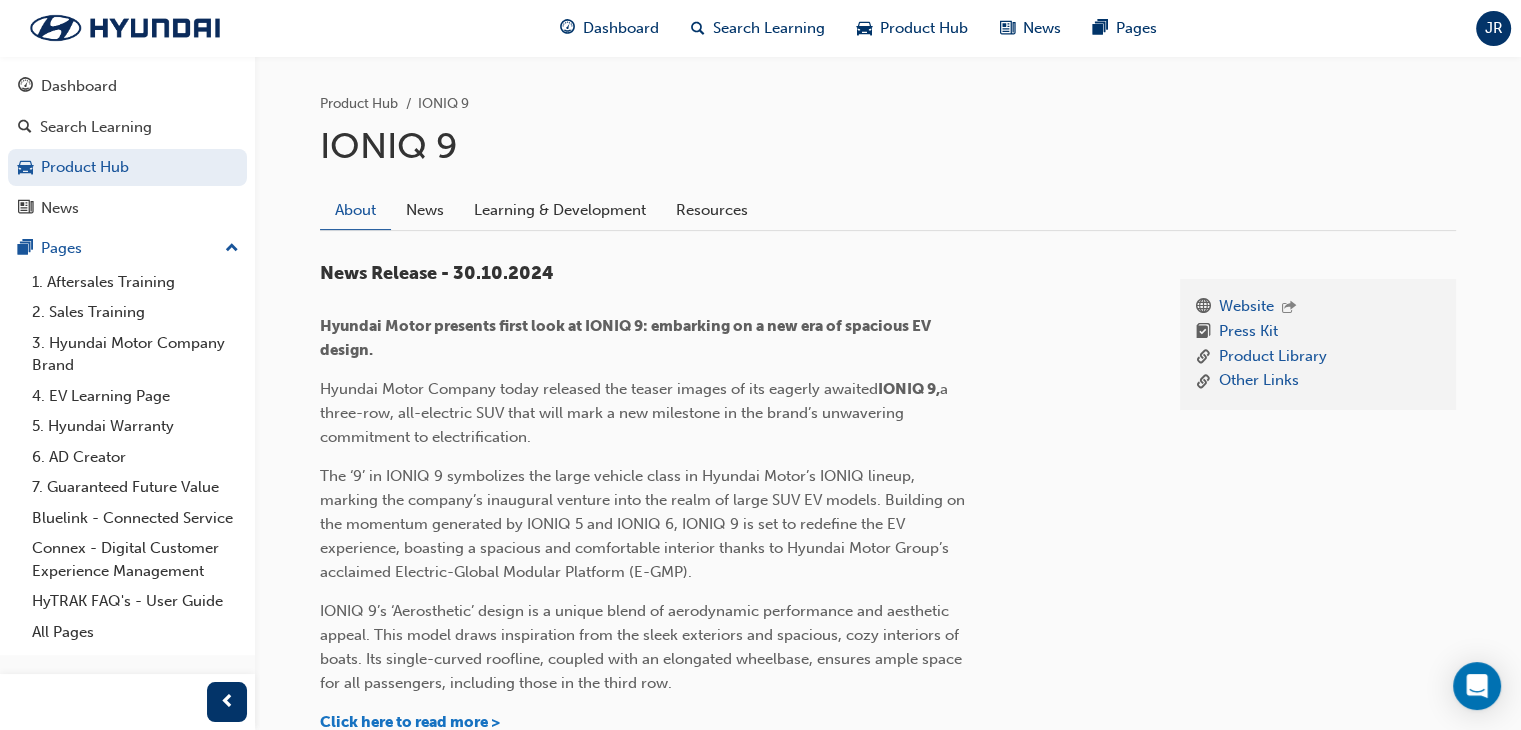 scroll, scrollTop: 400, scrollLeft: 0, axis: vertical 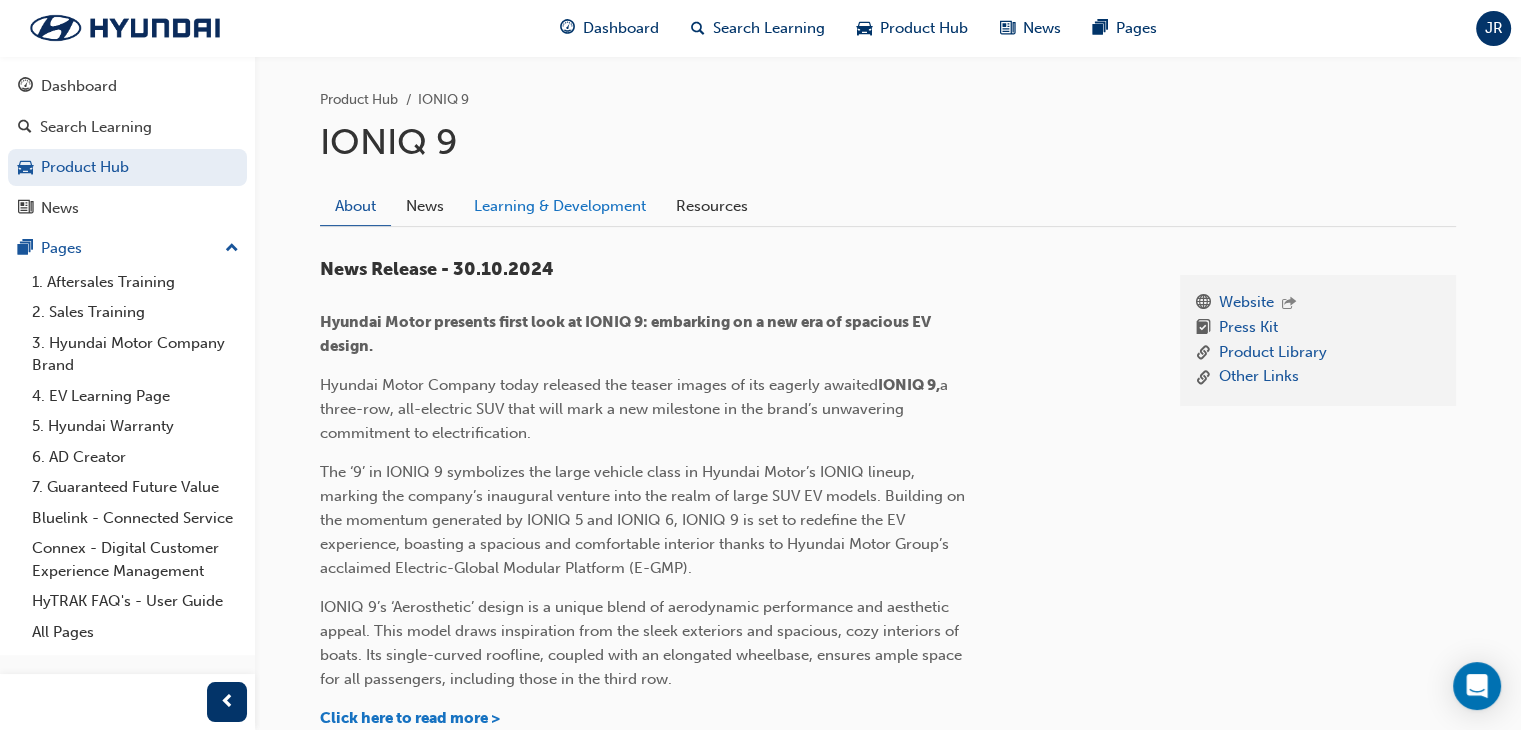 click on "Learning & Development" at bounding box center [560, 206] 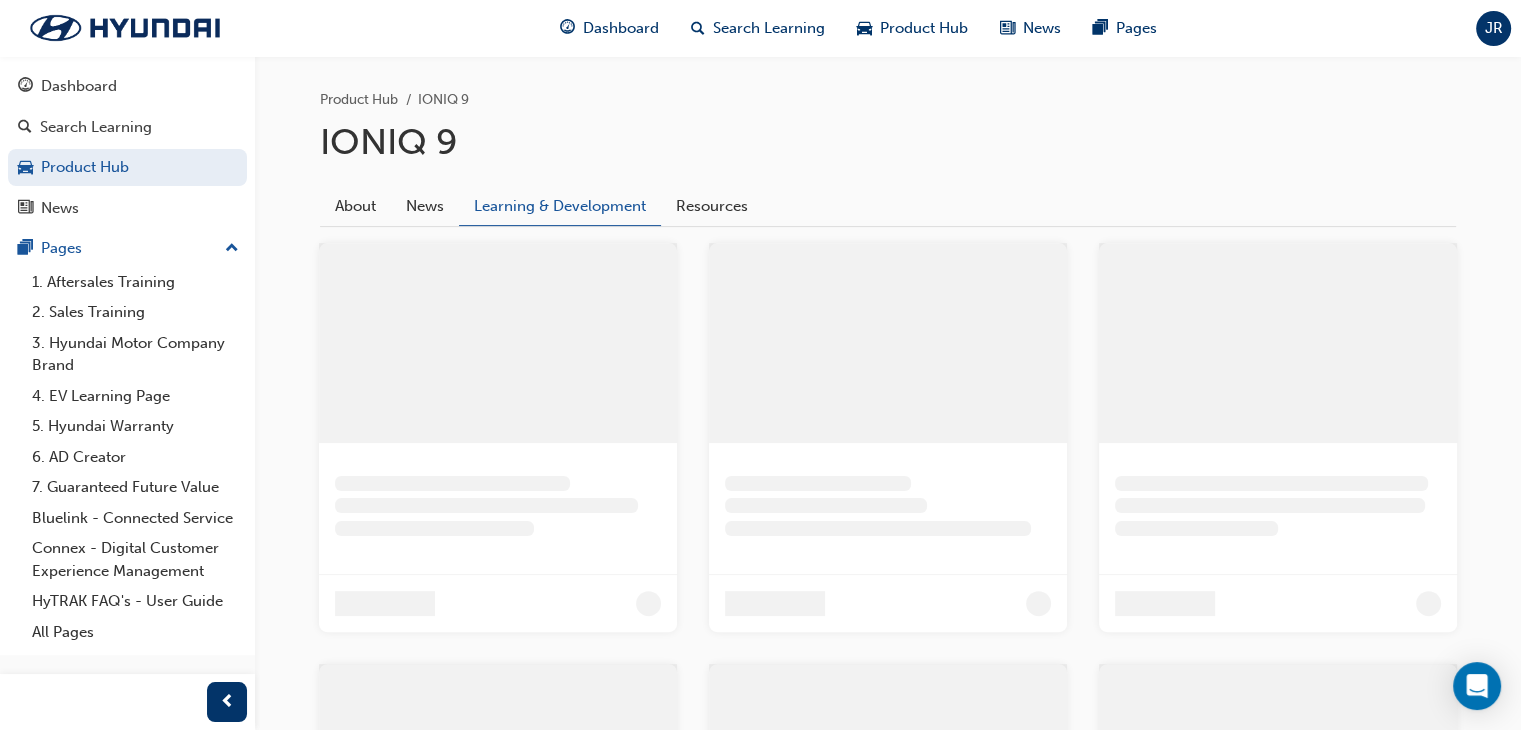scroll, scrollTop: 78, scrollLeft: 0, axis: vertical 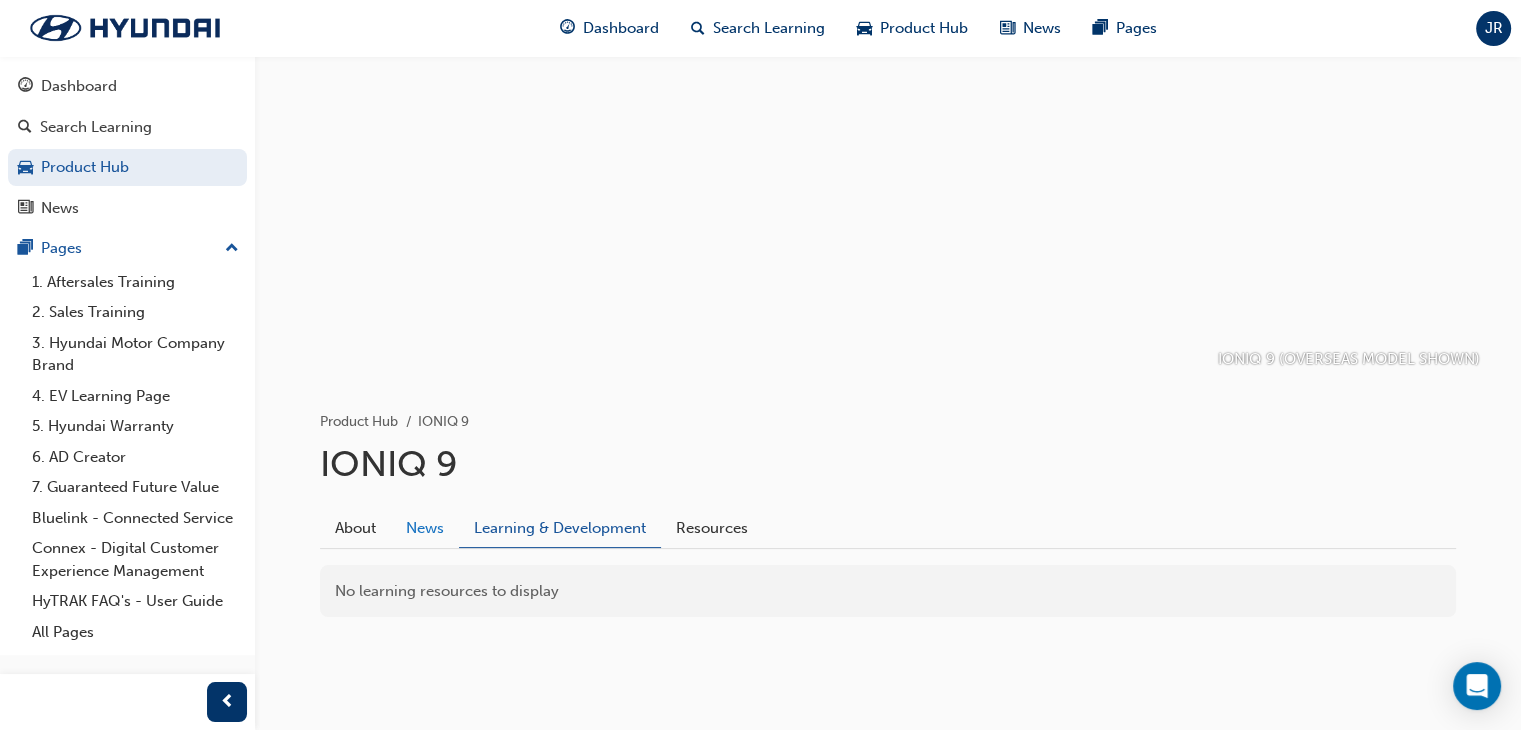 click on "News" at bounding box center (425, 528) 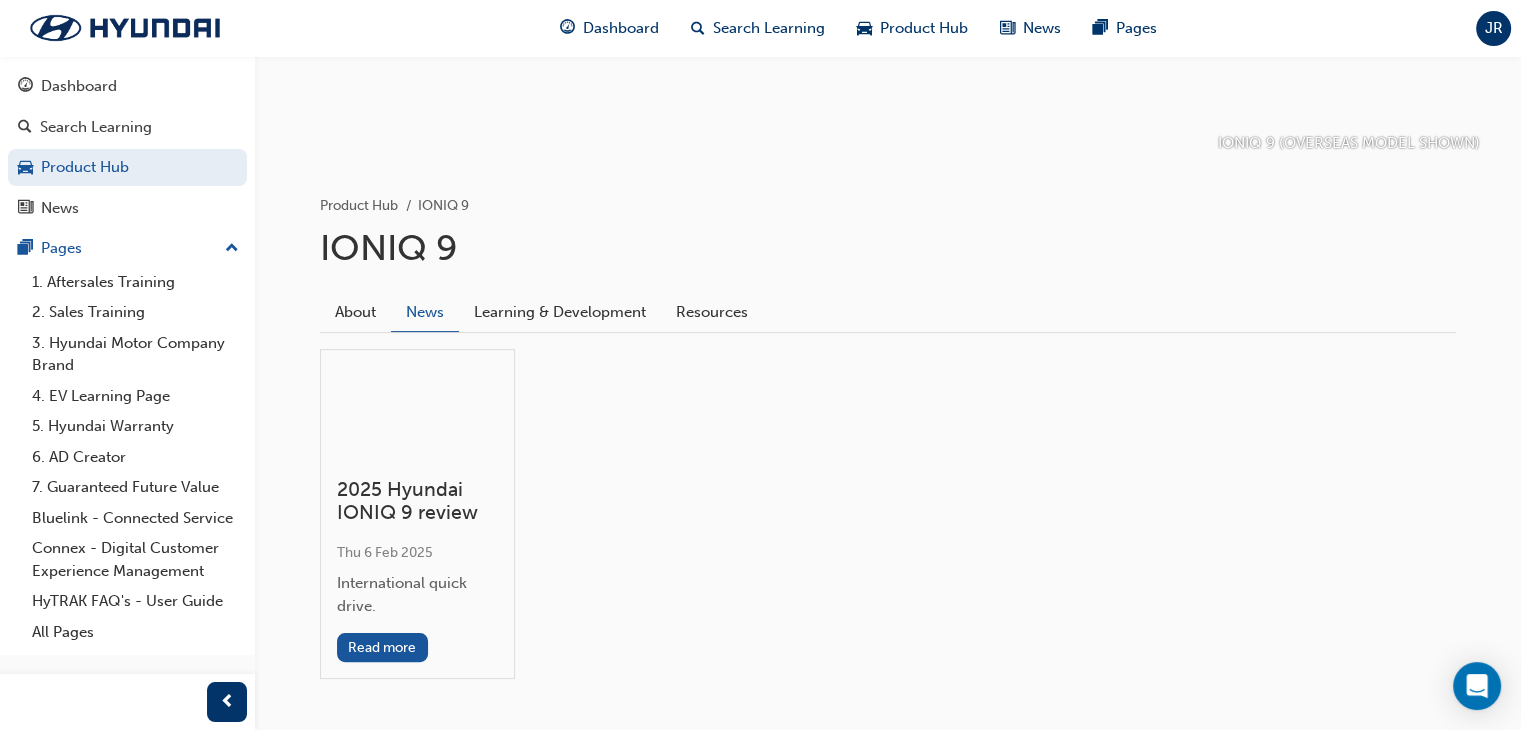 scroll, scrollTop: 370, scrollLeft: 0, axis: vertical 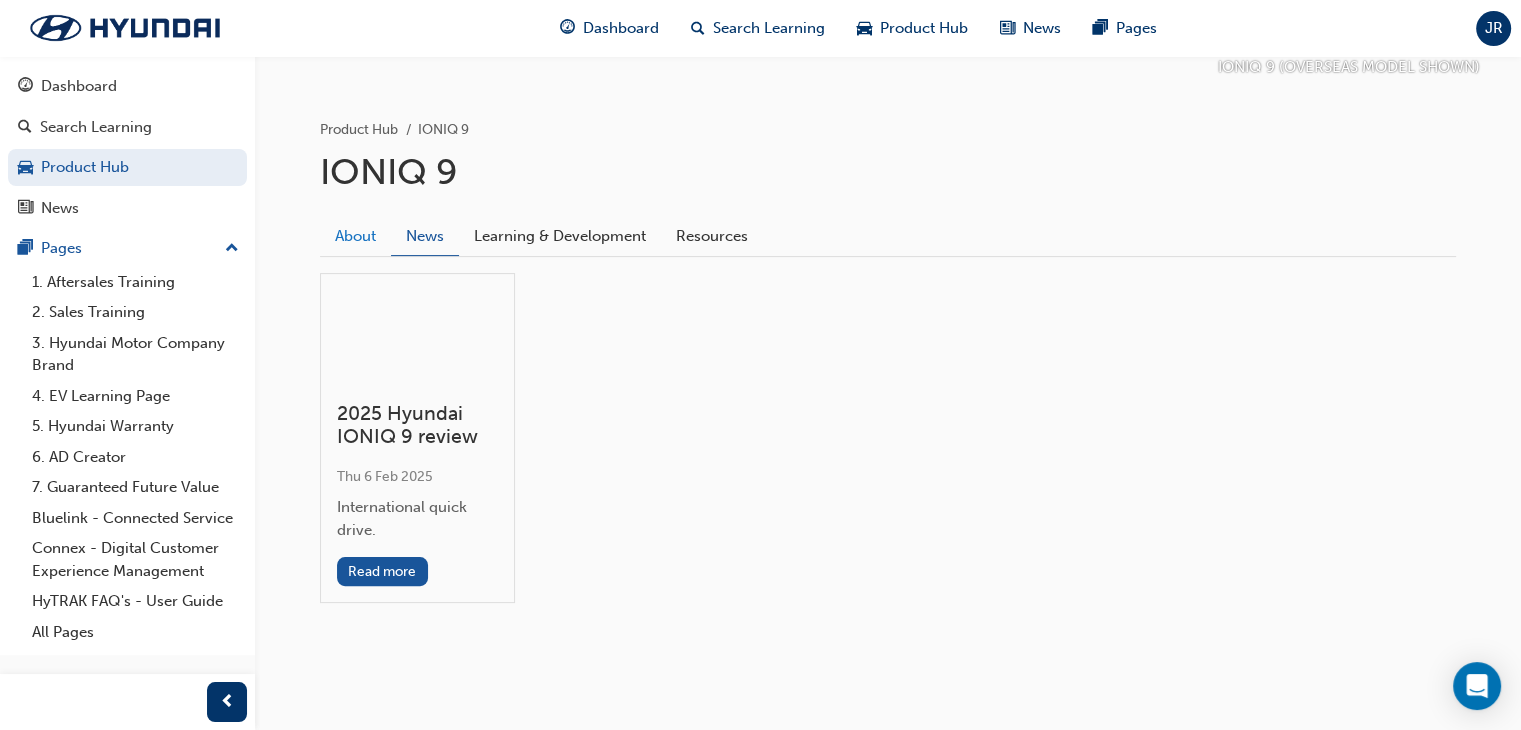 click on "About" at bounding box center (355, 236) 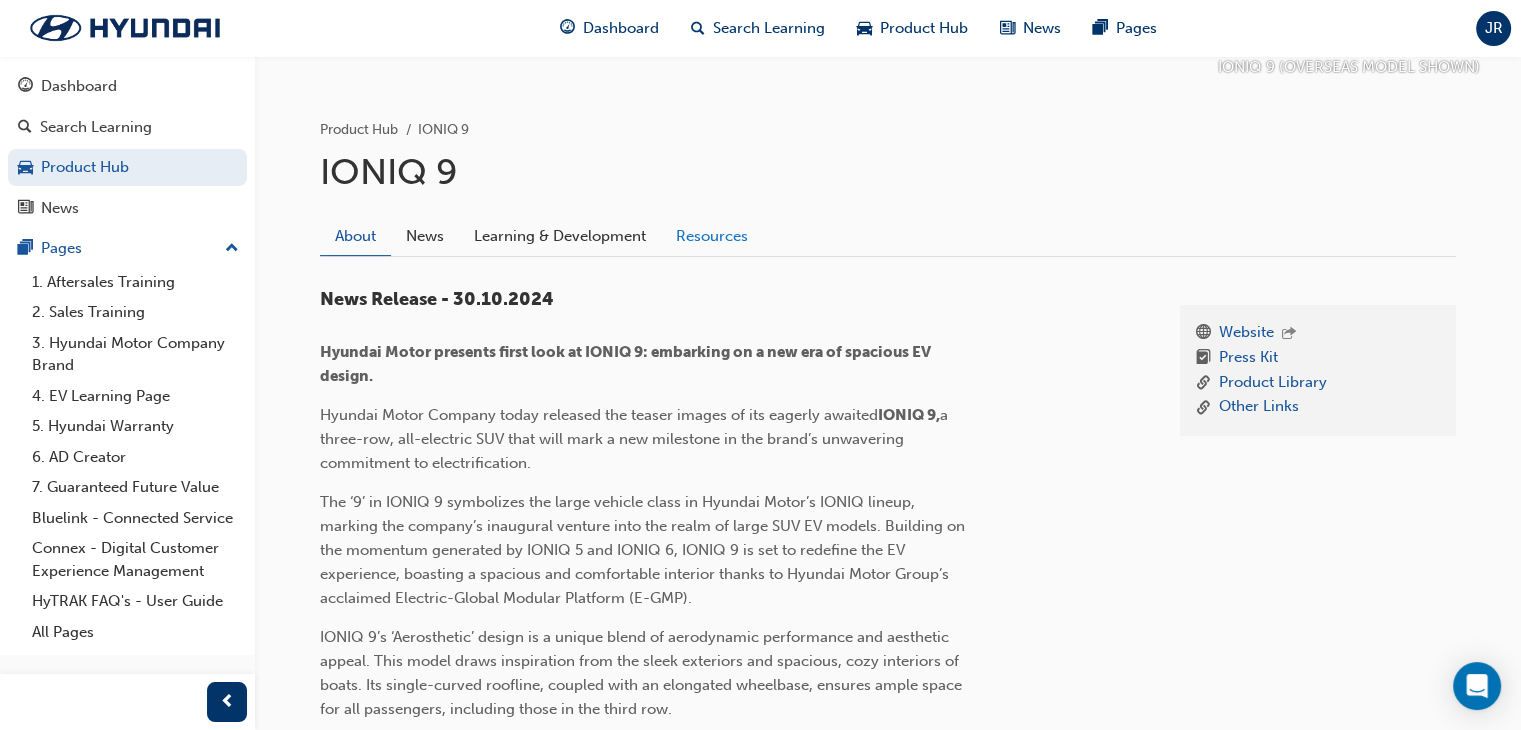click on "Resources" at bounding box center [712, 236] 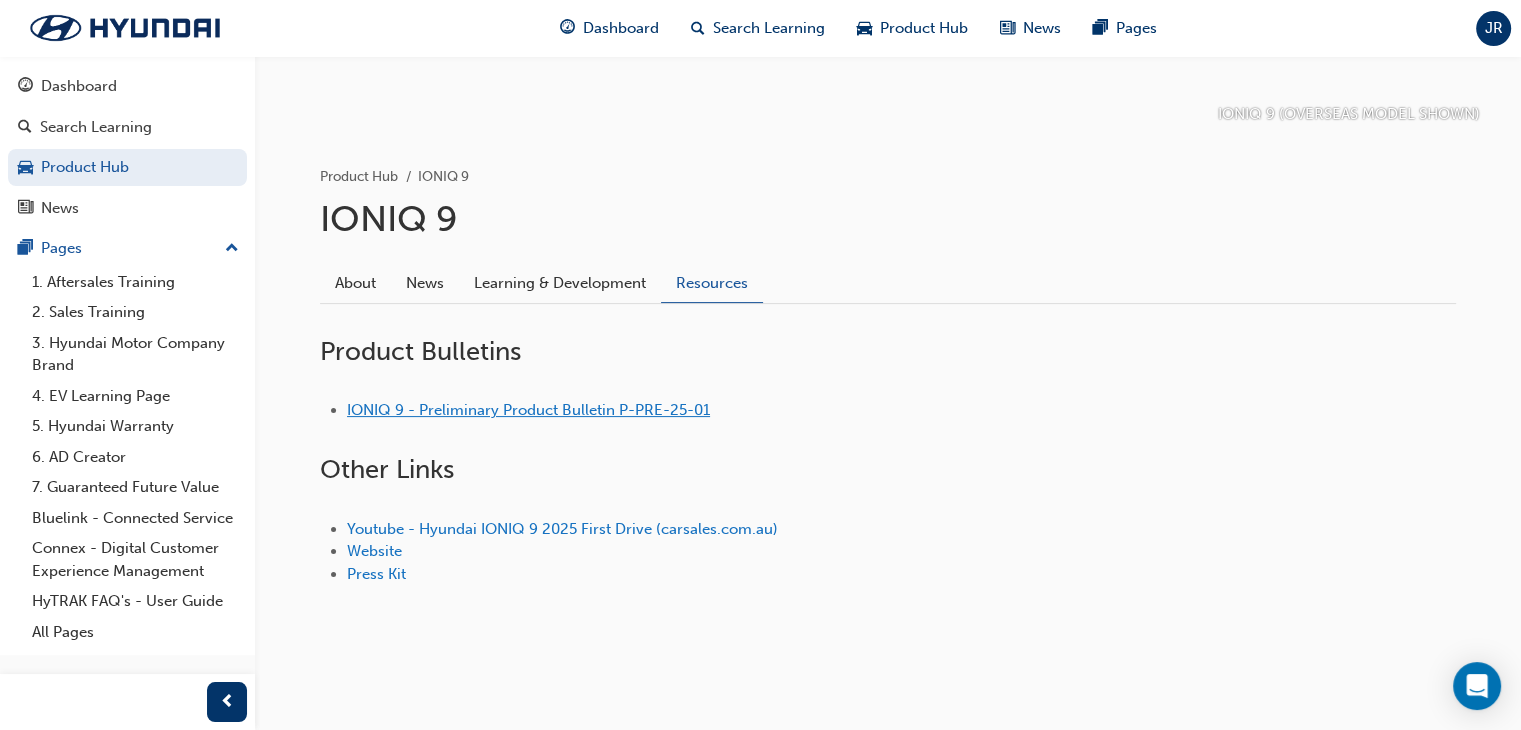 click on "IONIQ 9 - Preliminary Product Bulletin P-PRE-25-01" at bounding box center (528, 410) 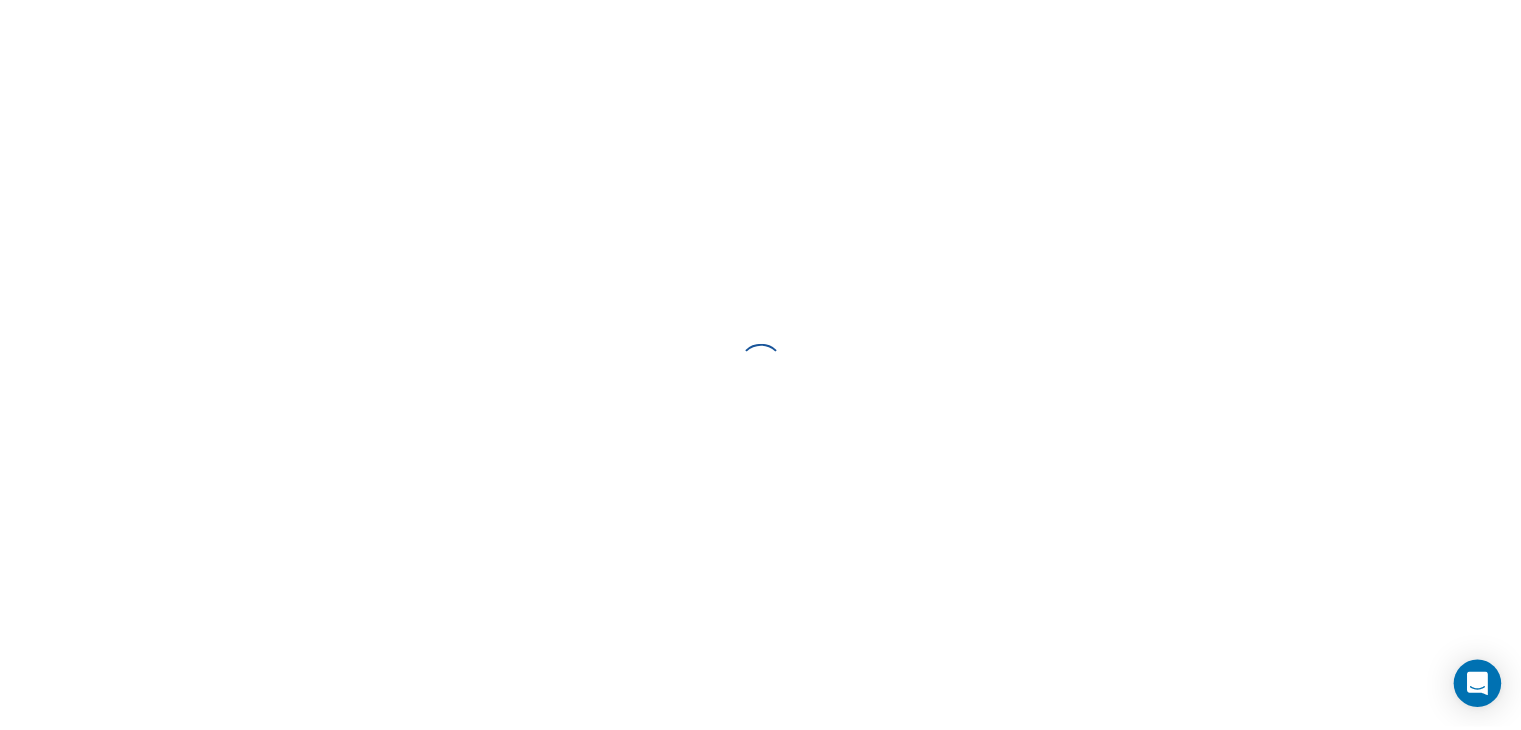 scroll, scrollTop: 0, scrollLeft: 0, axis: both 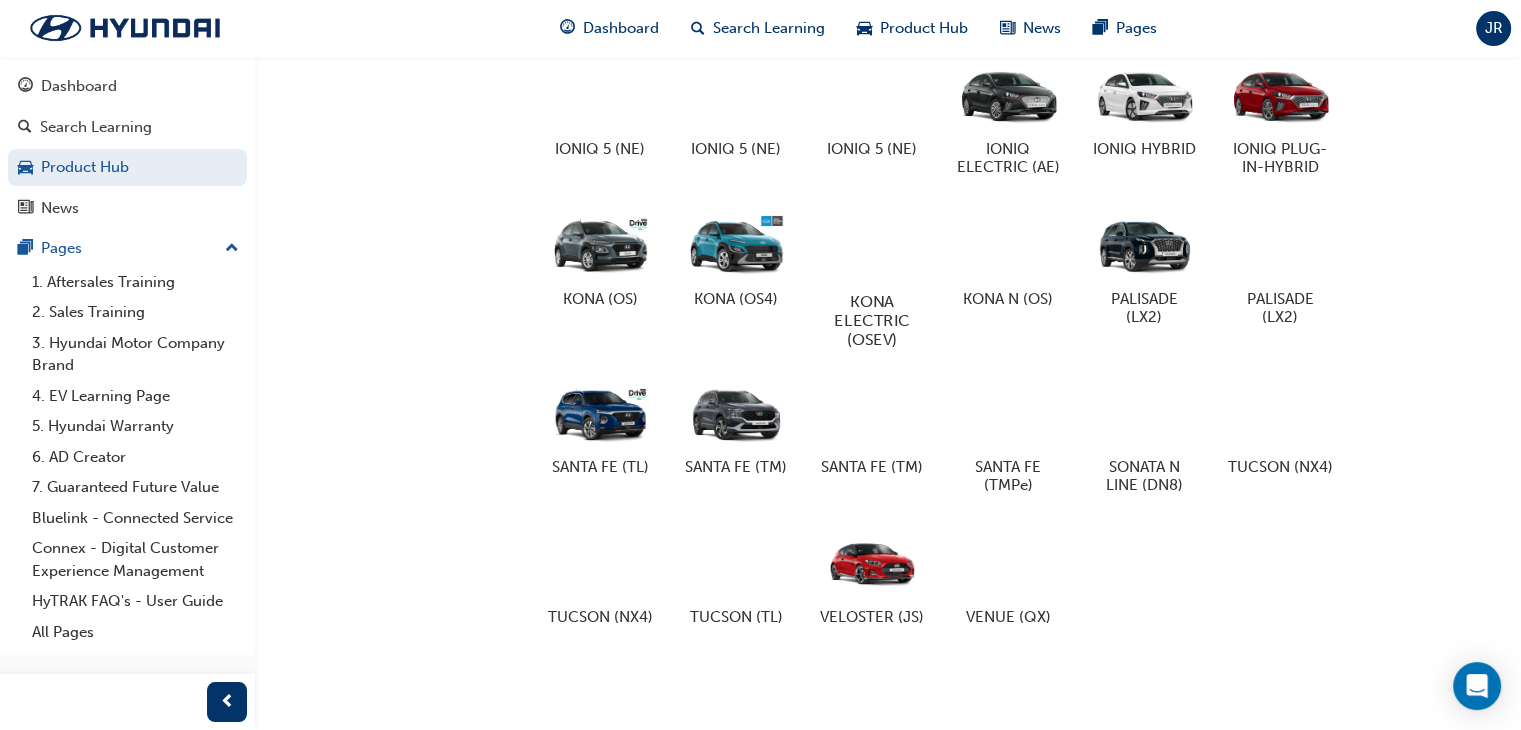 click at bounding box center (872, 243) 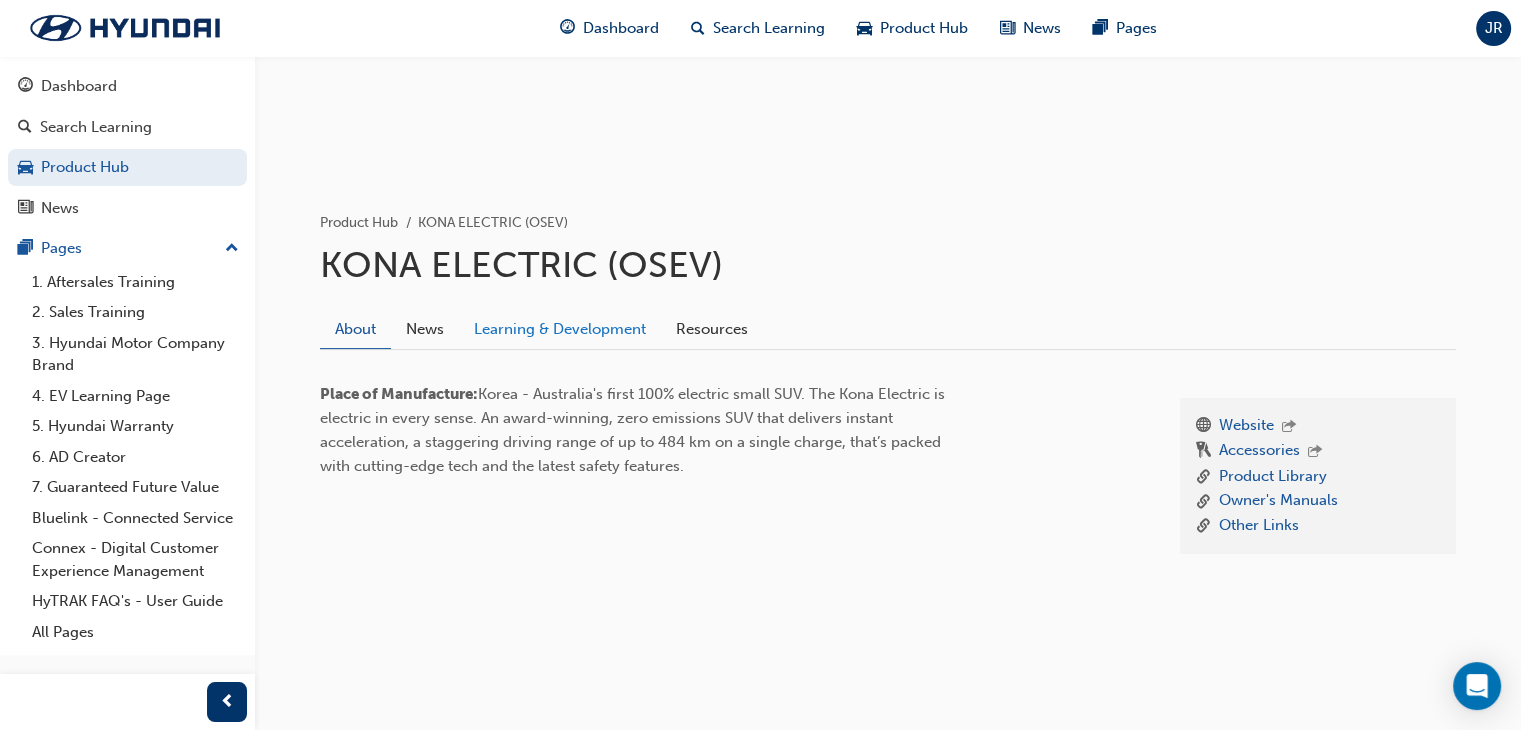 scroll, scrollTop: 278, scrollLeft: 0, axis: vertical 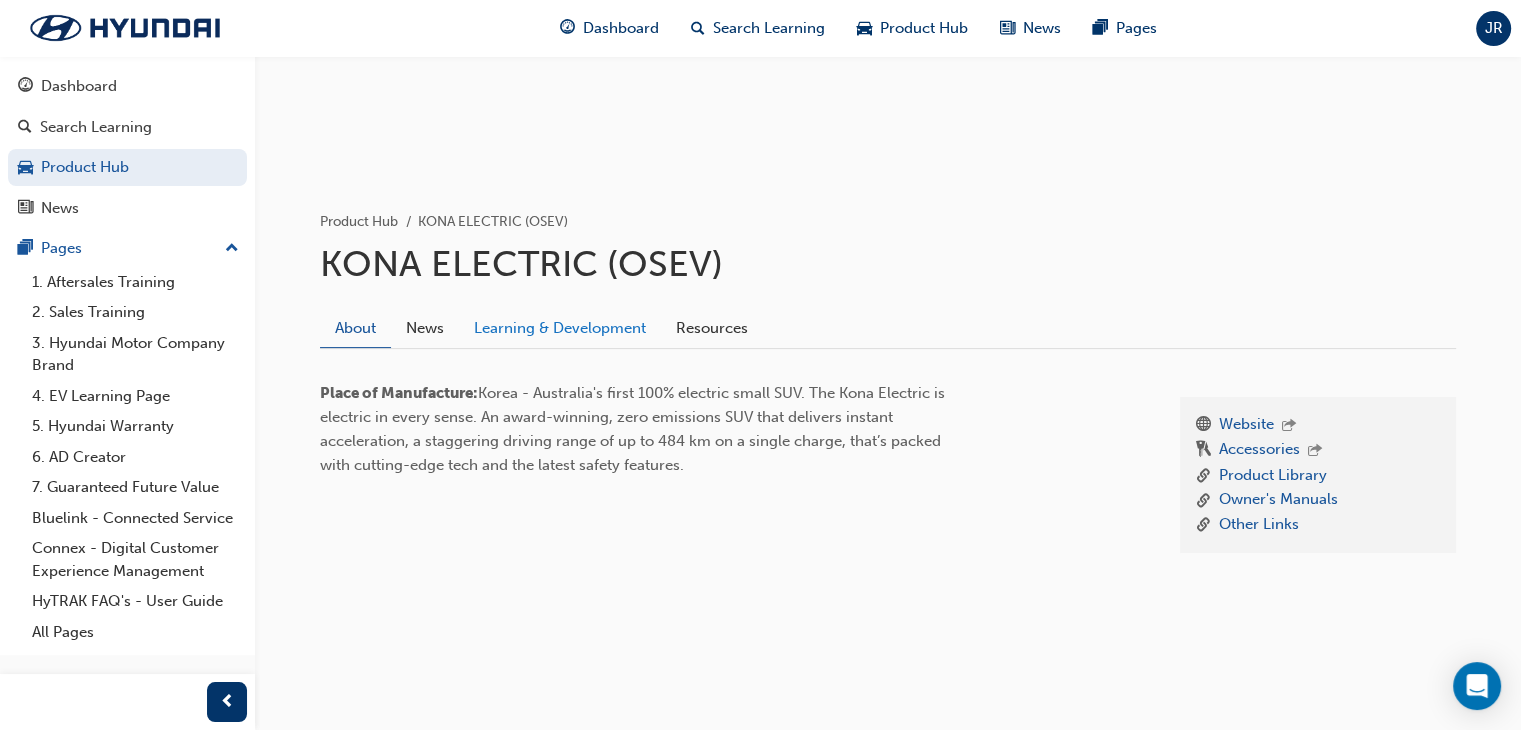 click on "Learning & Development" at bounding box center (560, 328) 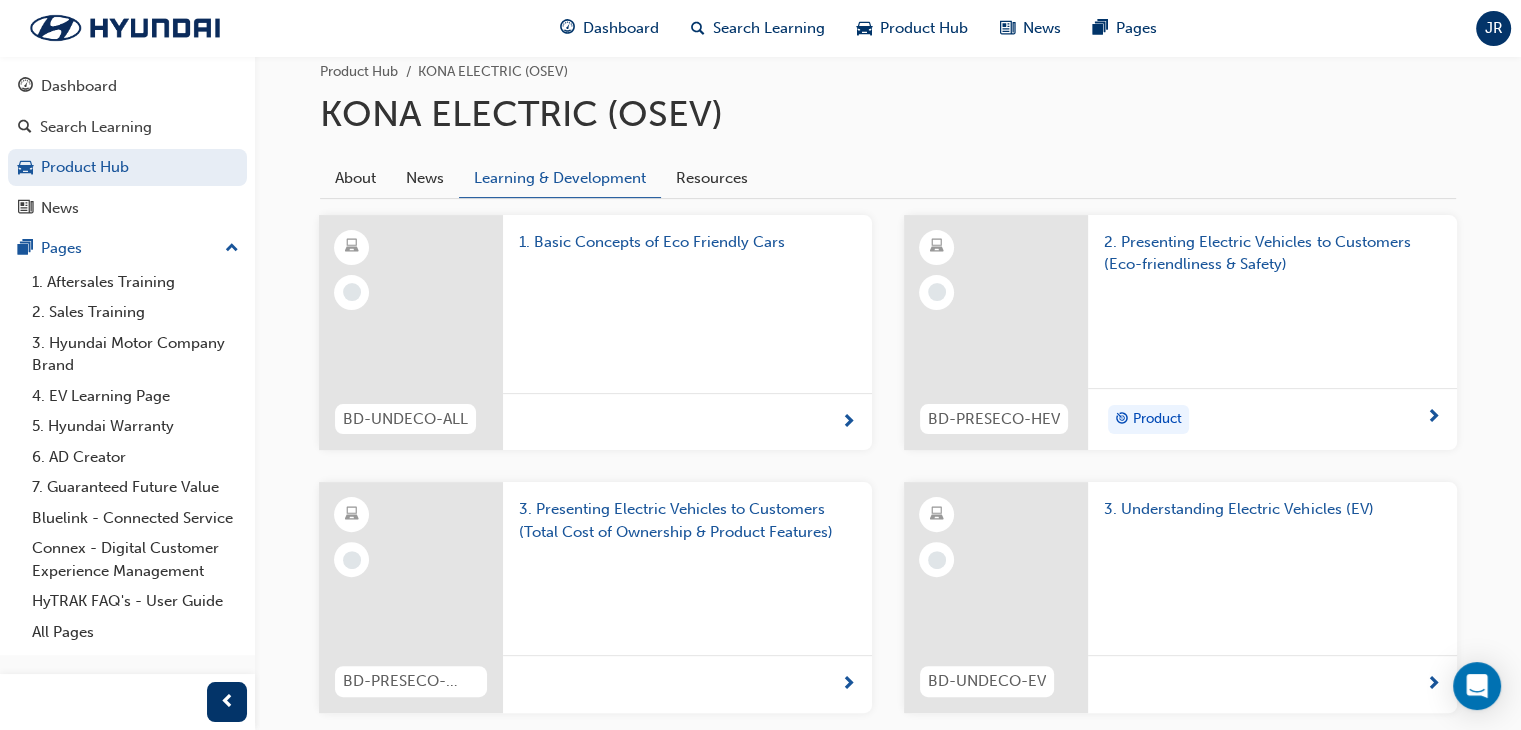 scroll, scrollTop: 478, scrollLeft: 0, axis: vertical 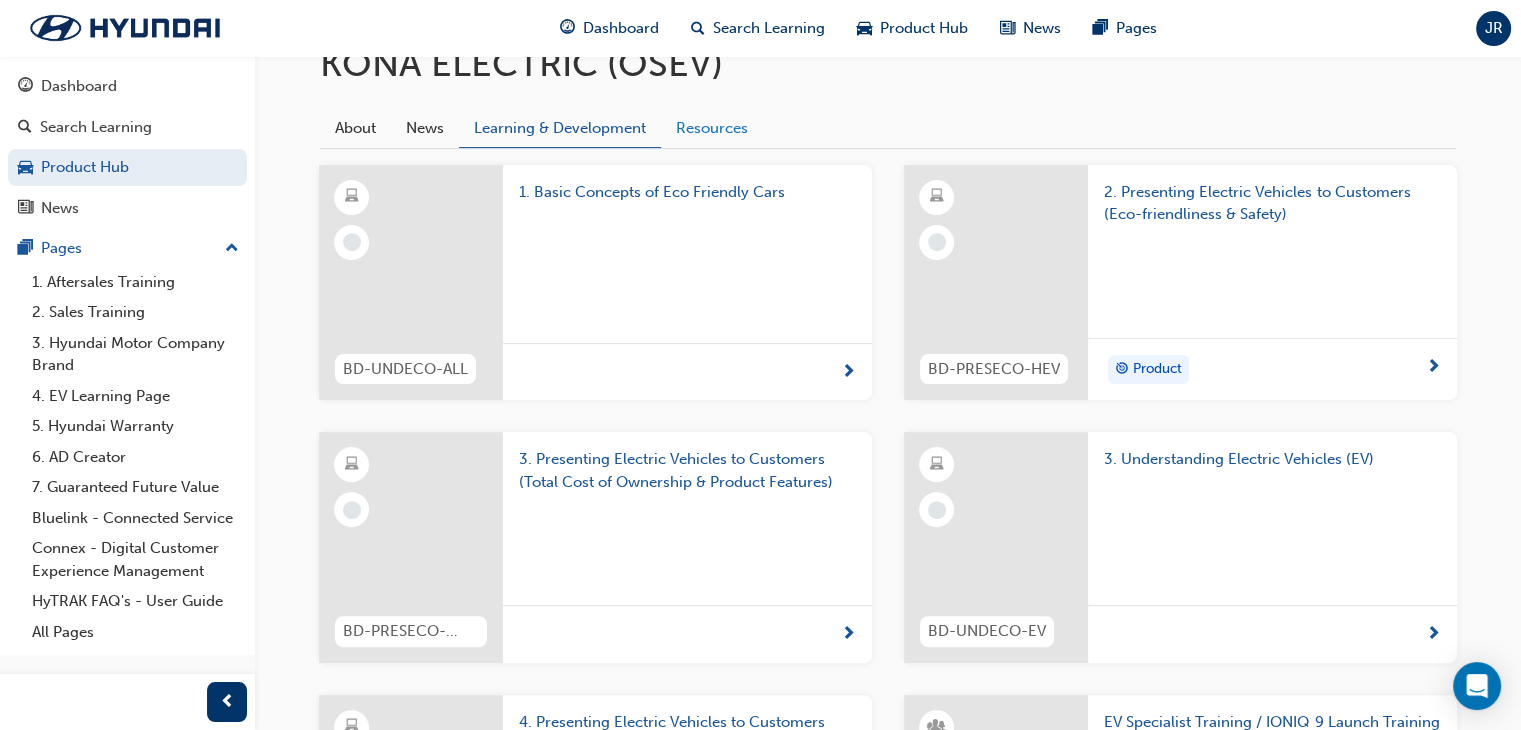 click on "Resources" at bounding box center [712, 128] 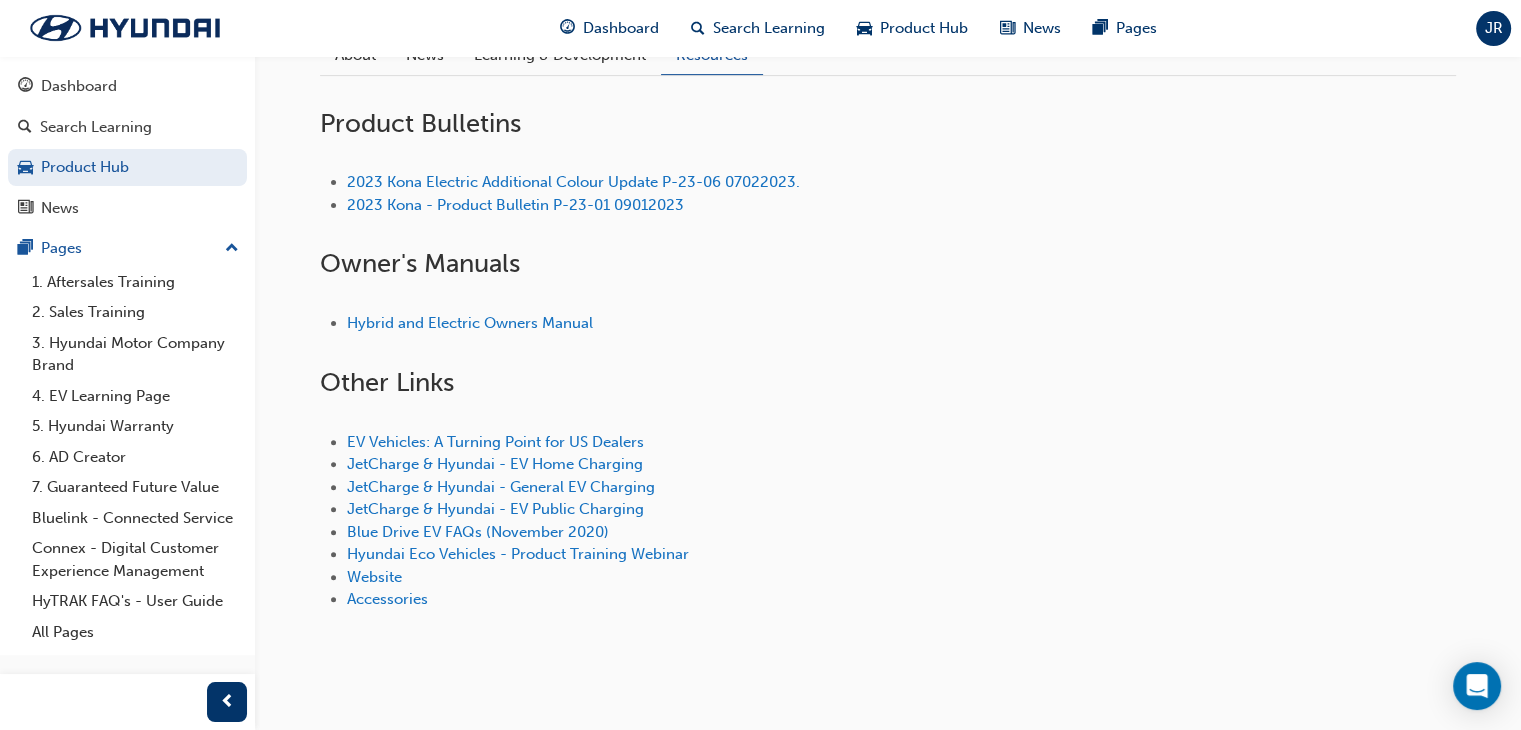 scroll, scrollTop: 576, scrollLeft: 0, axis: vertical 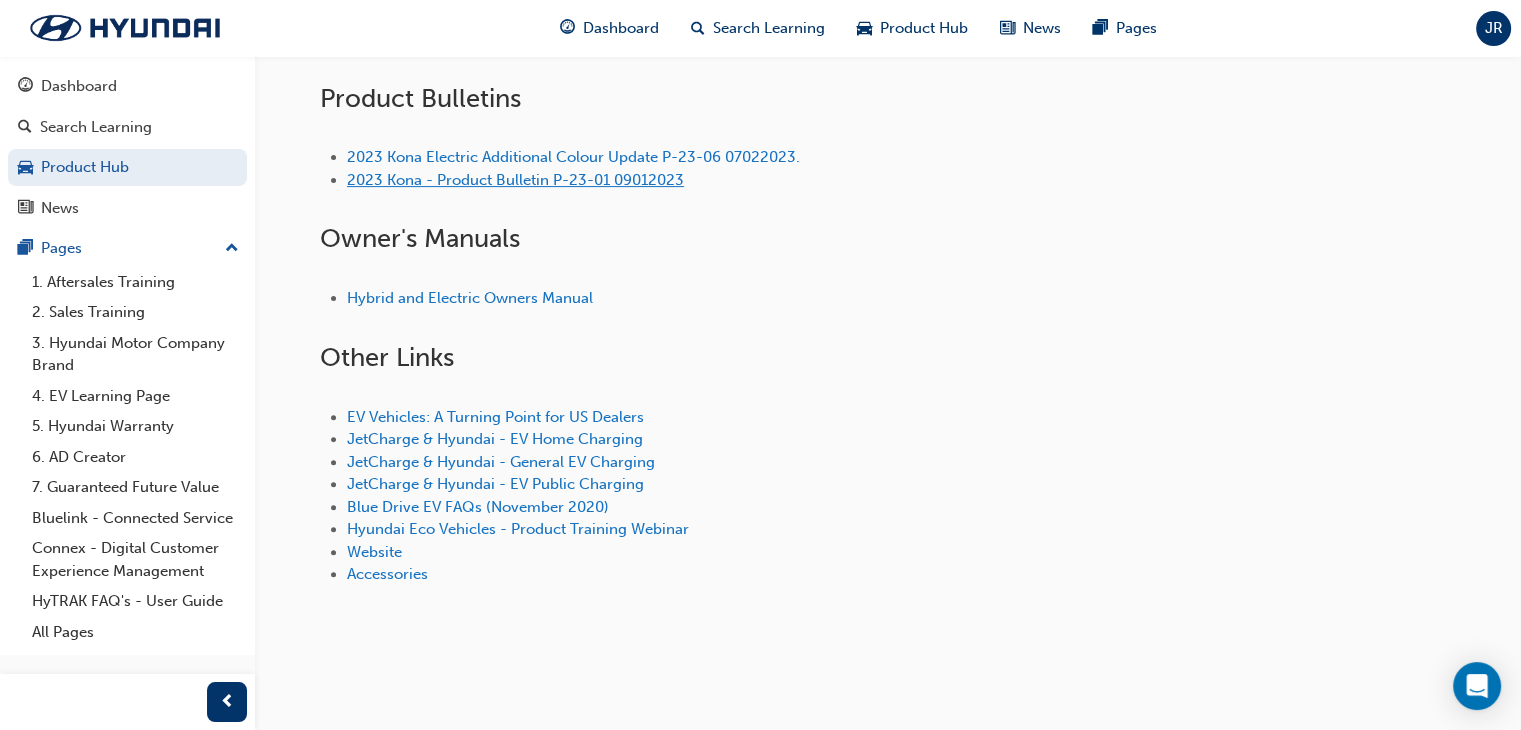 click on "2023 Kona - Product Bulletin P-23-01 09012023" at bounding box center [515, 180] 